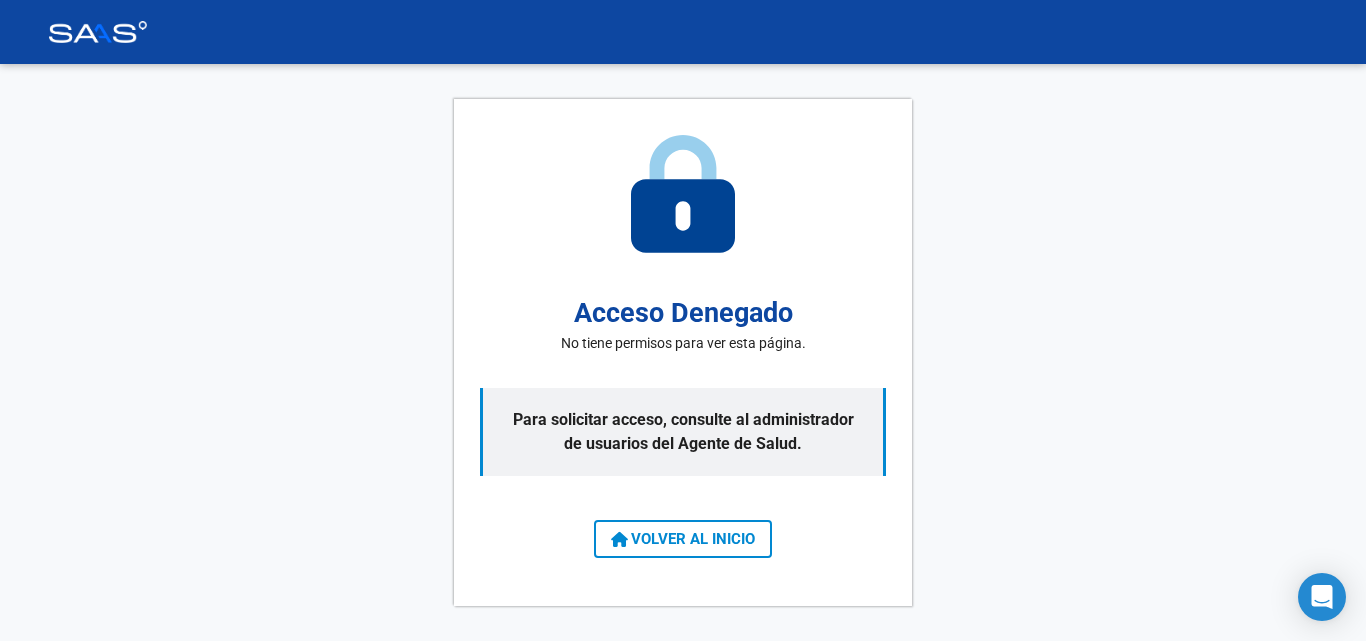 scroll, scrollTop: 0, scrollLeft: 0, axis: both 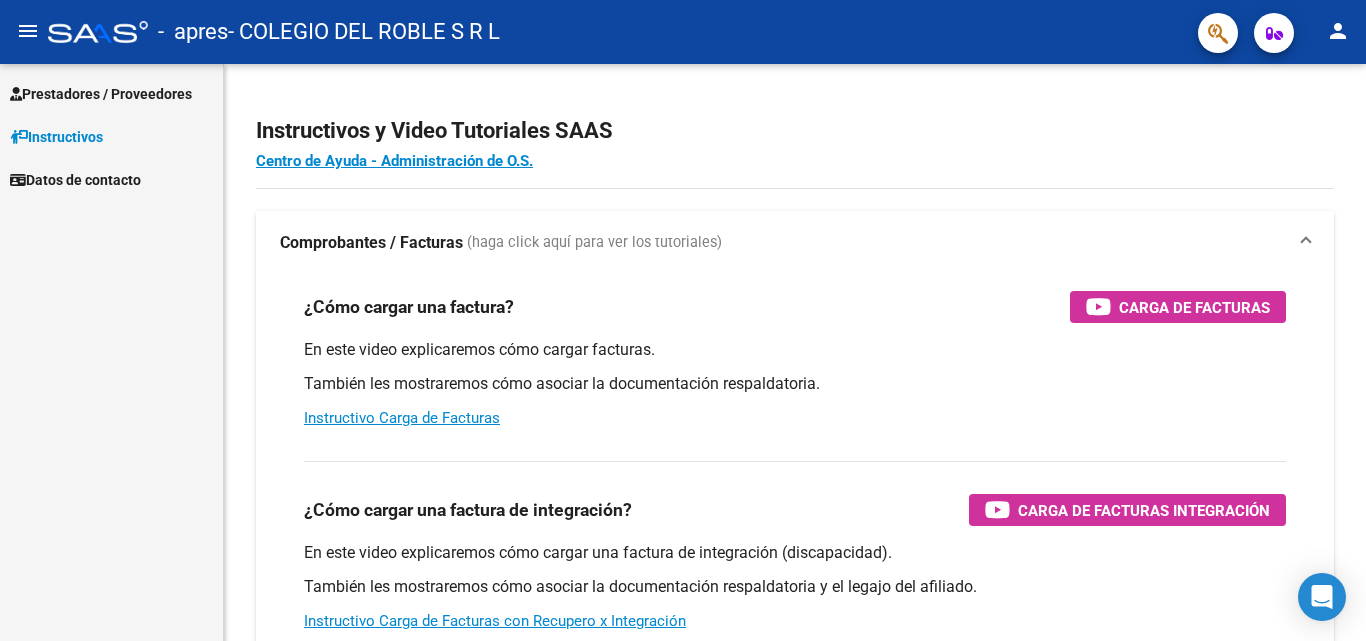 click on "Prestadores / Proveedores" at bounding box center (101, 94) 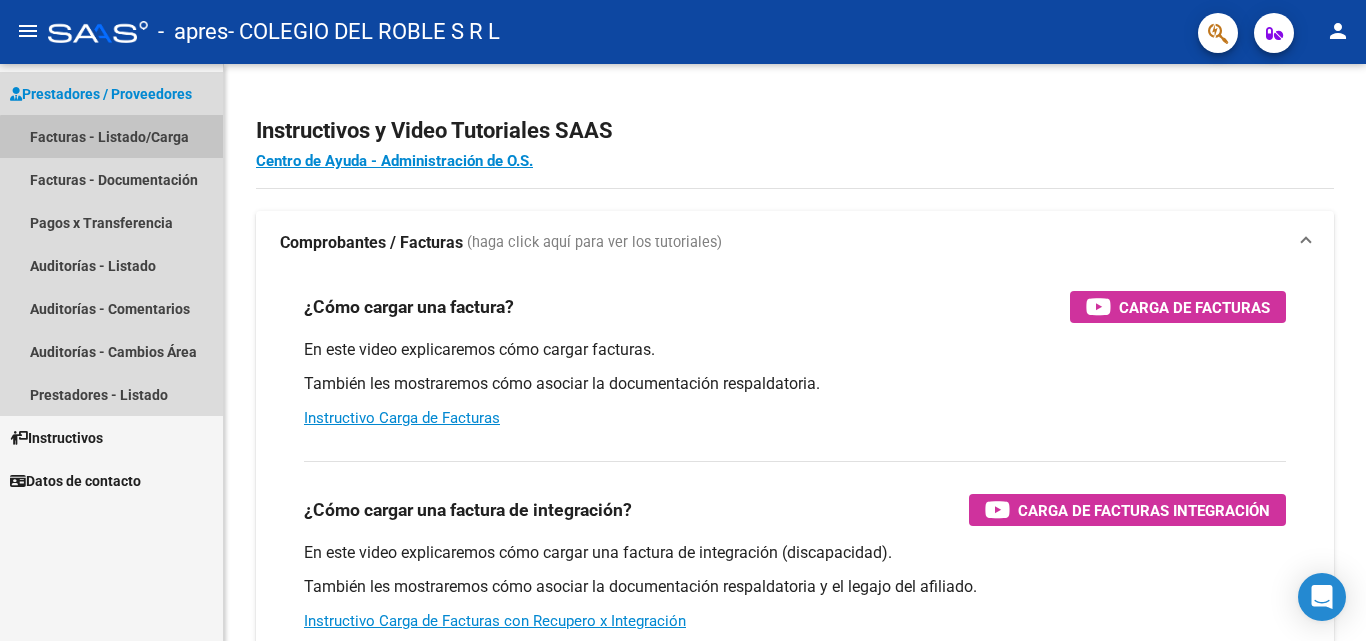click on "Facturas - Listado/Carga" at bounding box center [111, 136] 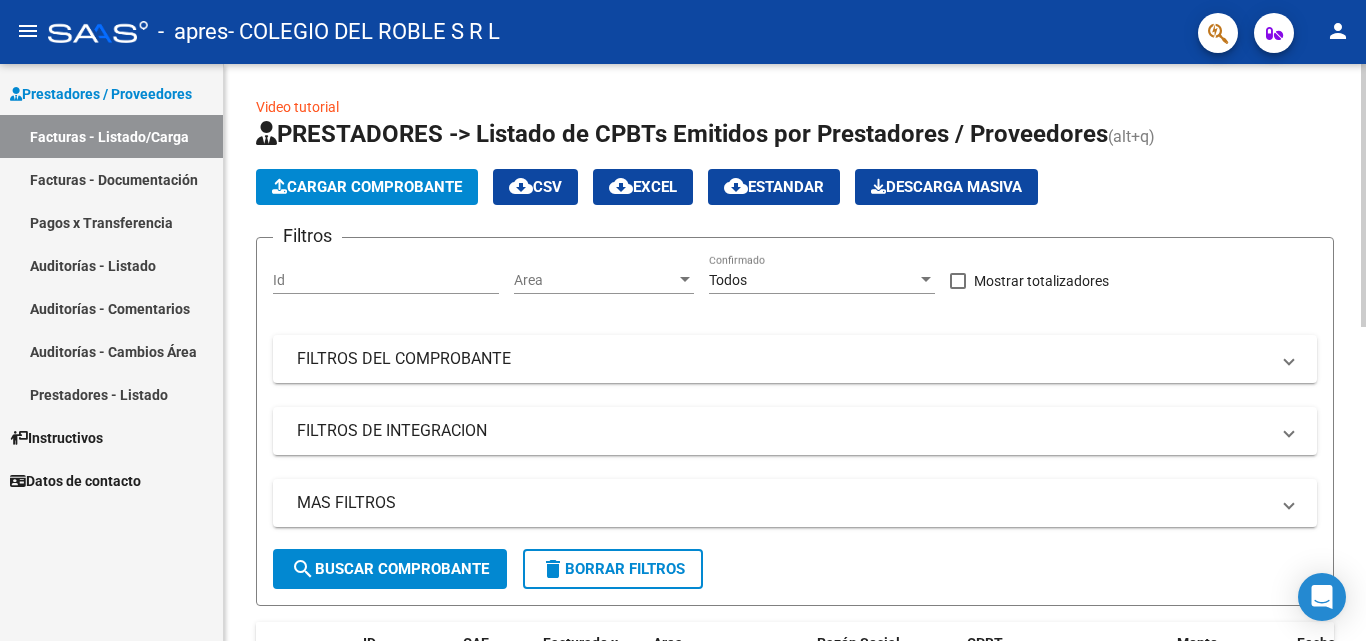 click on "Cargar Comprobante" 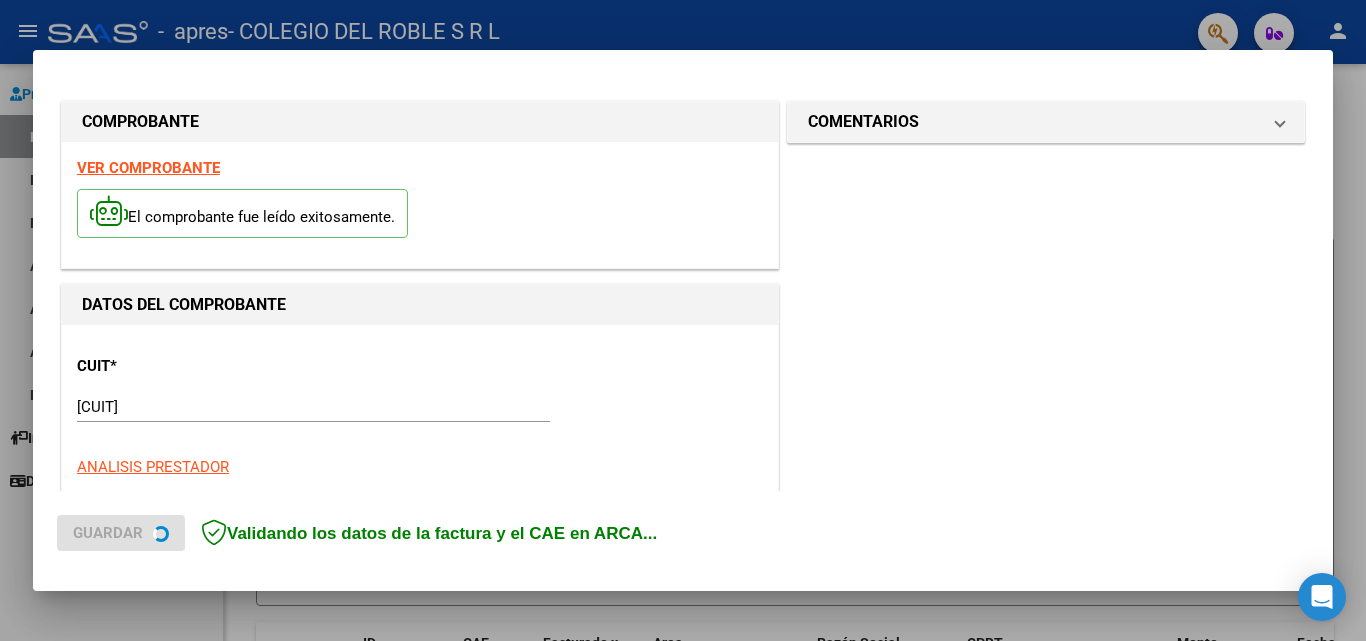 scroll, scrollTop: 100, scrollLeft: 0, axis: vertical 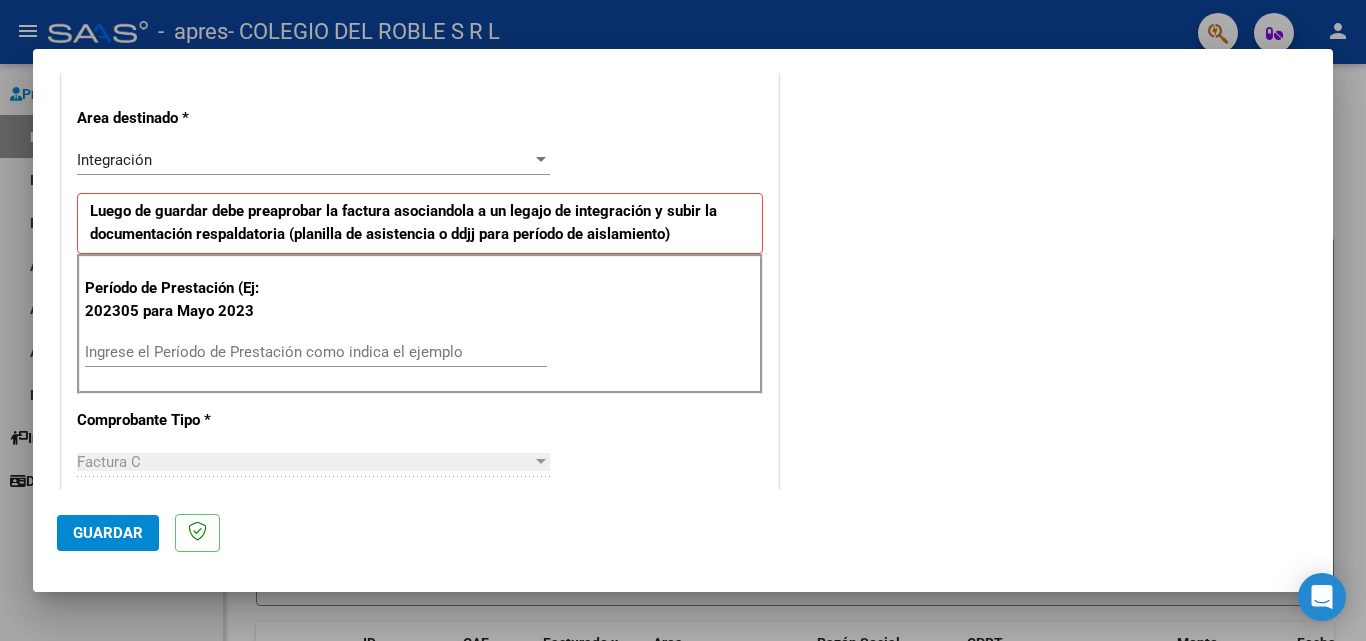 click on "Ingrese el Período de Prestación como indica el ejemplo" at bounding box center [316, 352] 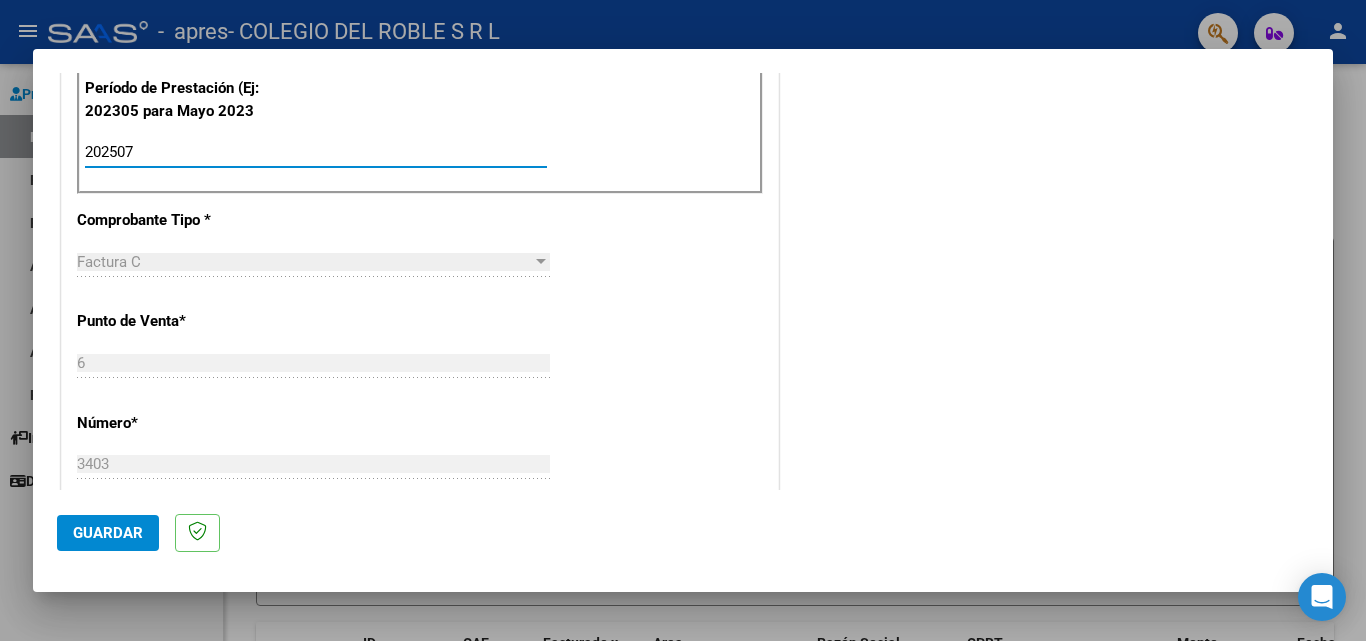 scroll, scrollTop: 800, scrollLeft: 0, axis: vertical 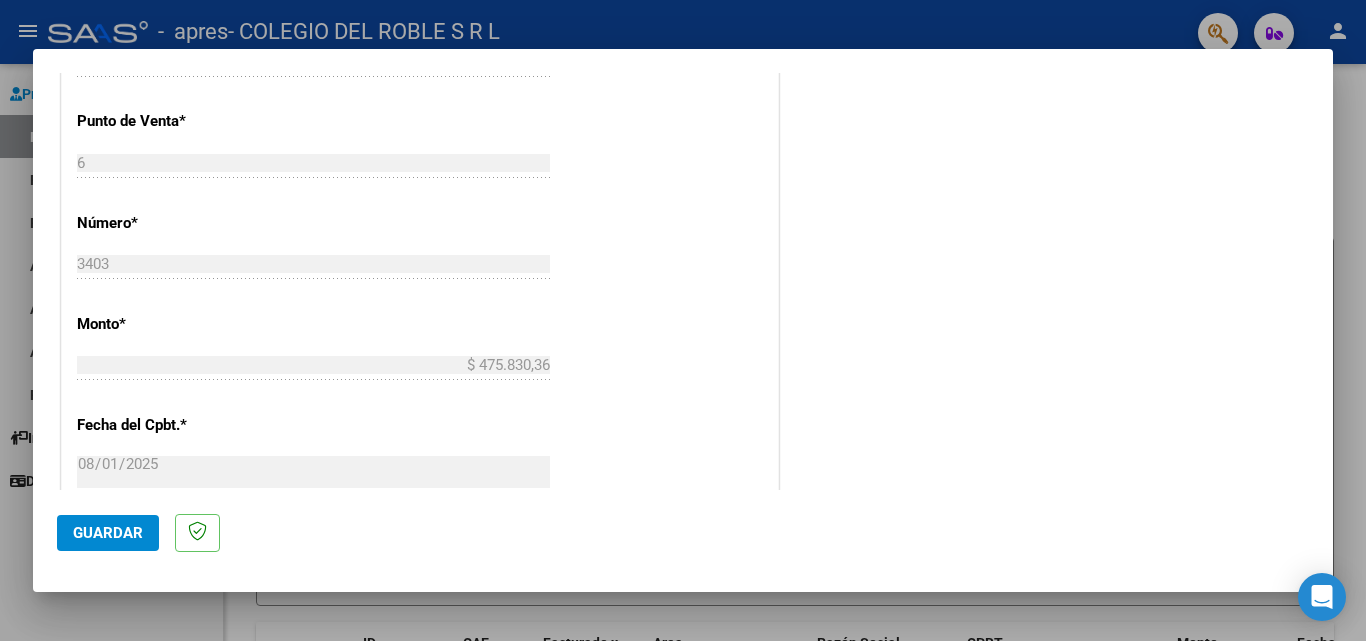 type on "202507" 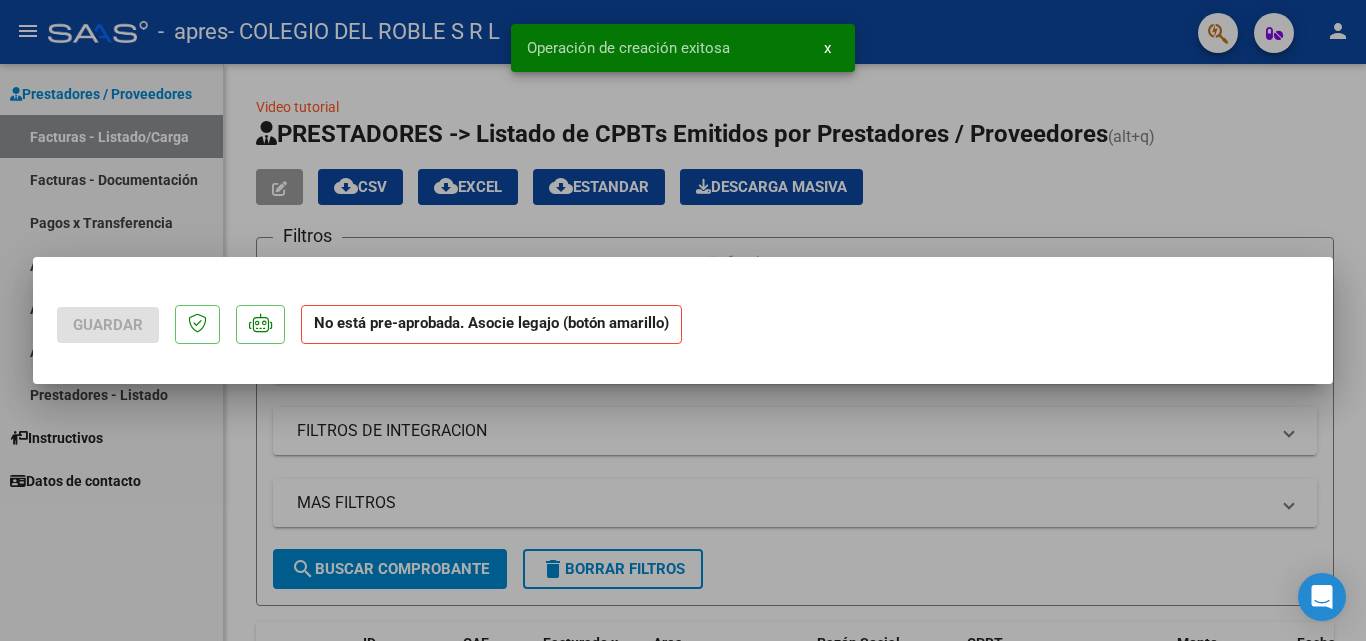 scroll, scrollTop: 0, scrollLeft: 0, axis: both 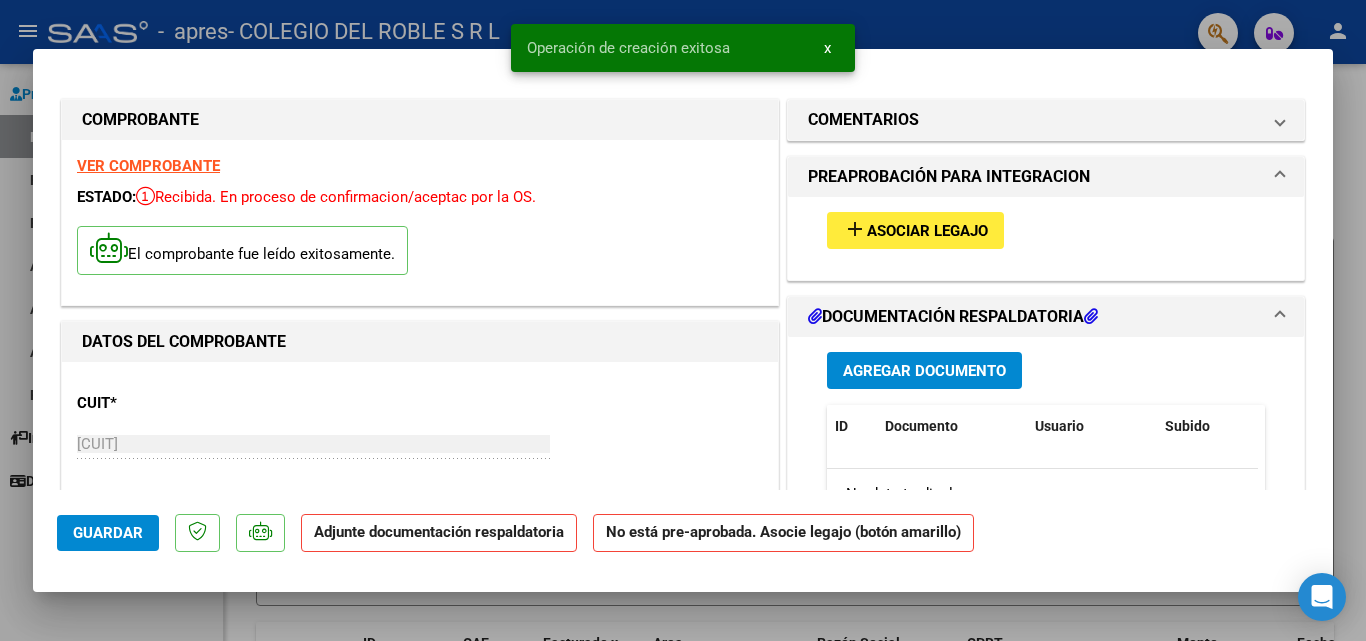 click on "Asociar Legajo" at bounding box center [927, 231] 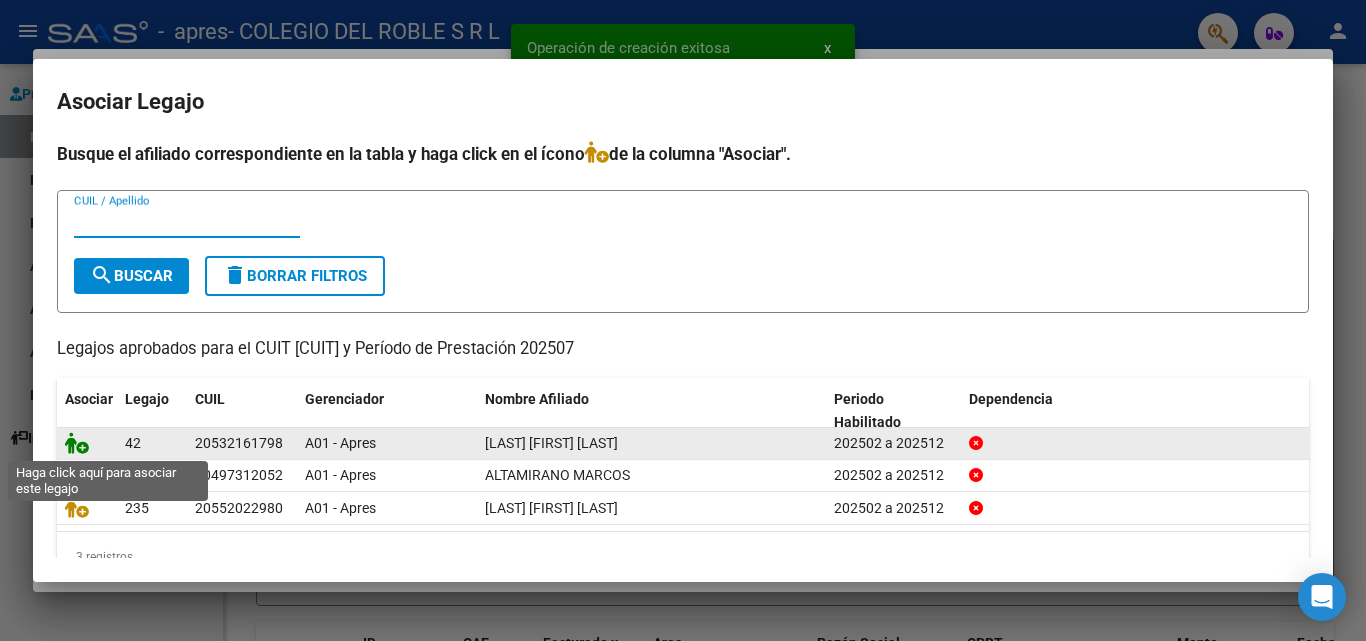 click 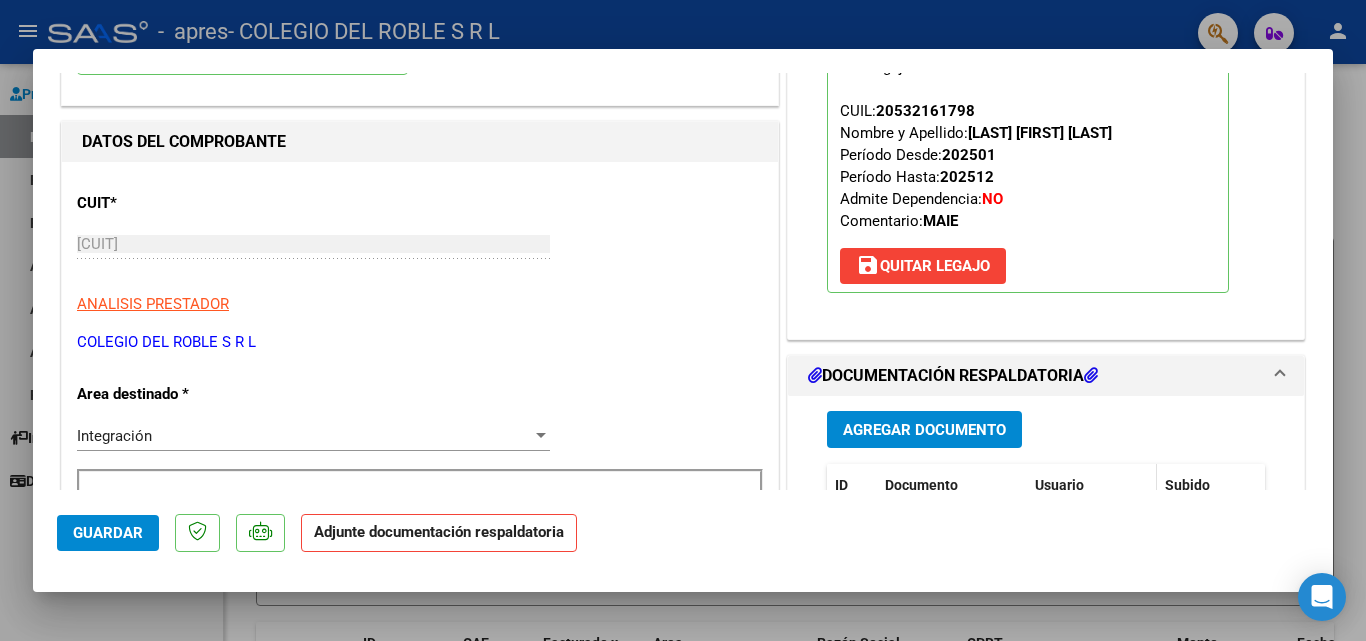 scroll, scrollTop: 300, scrollLeft: 0, axis: vertical 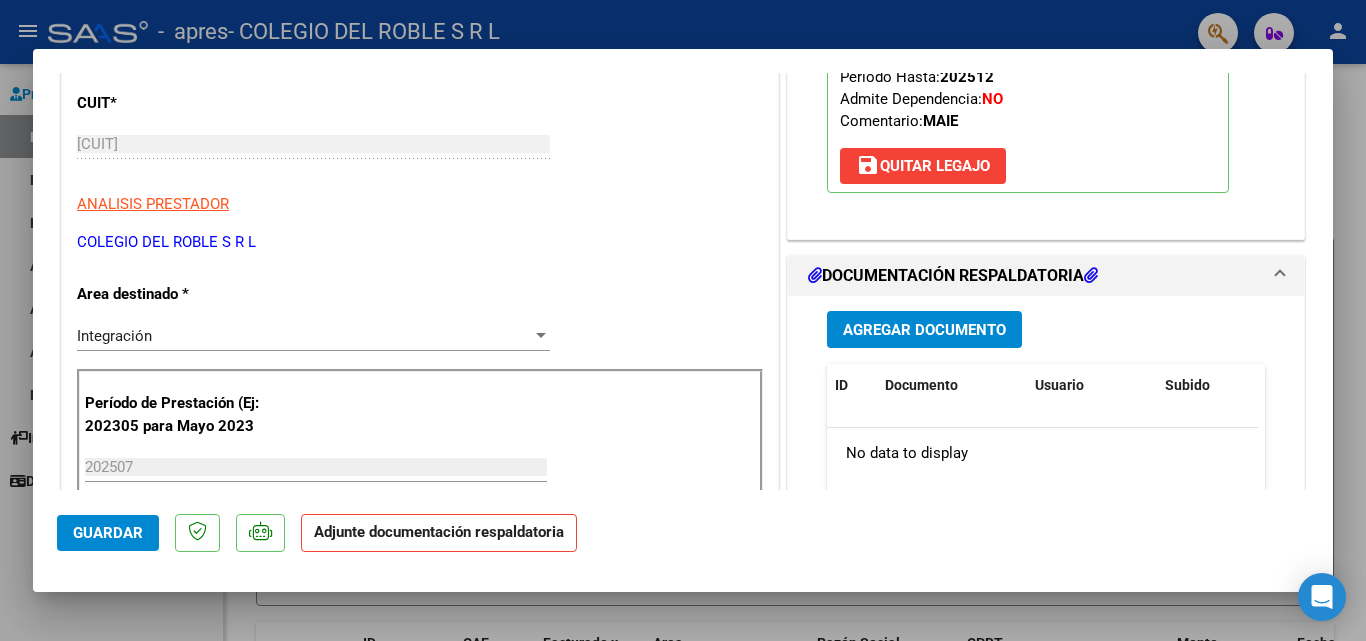 click on "Agregar Documento" at bounding box center [924, 329] 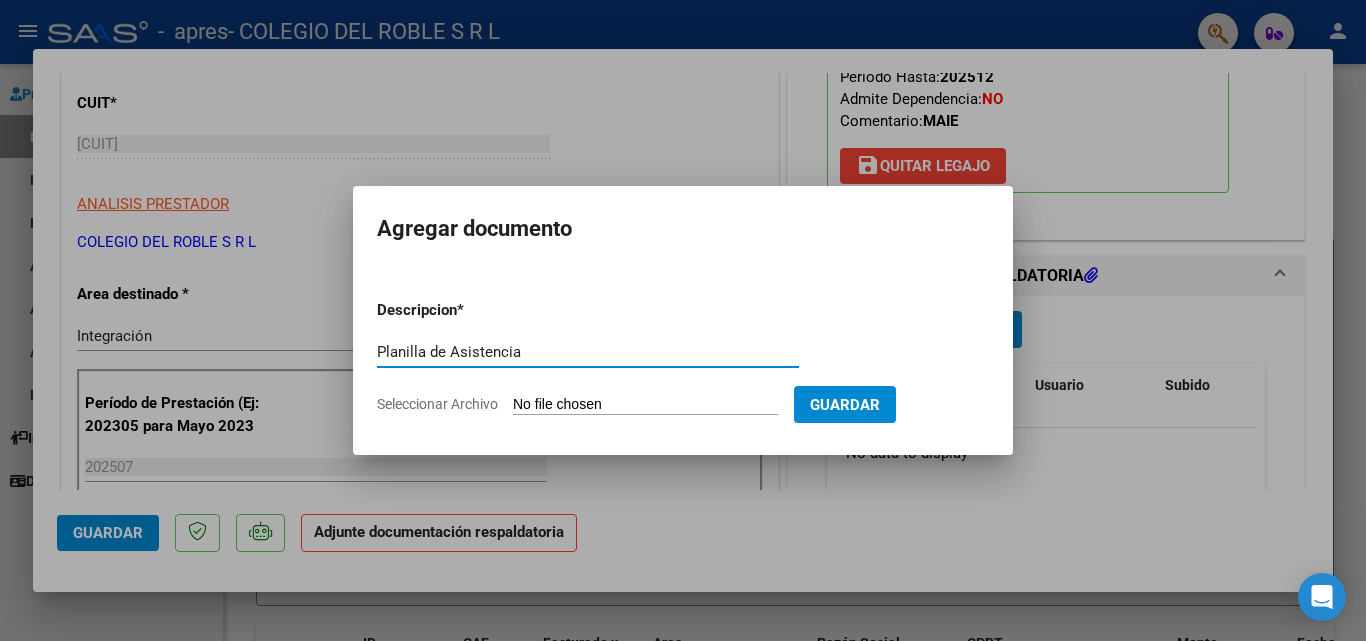 type on "Planilla de Asistencia" 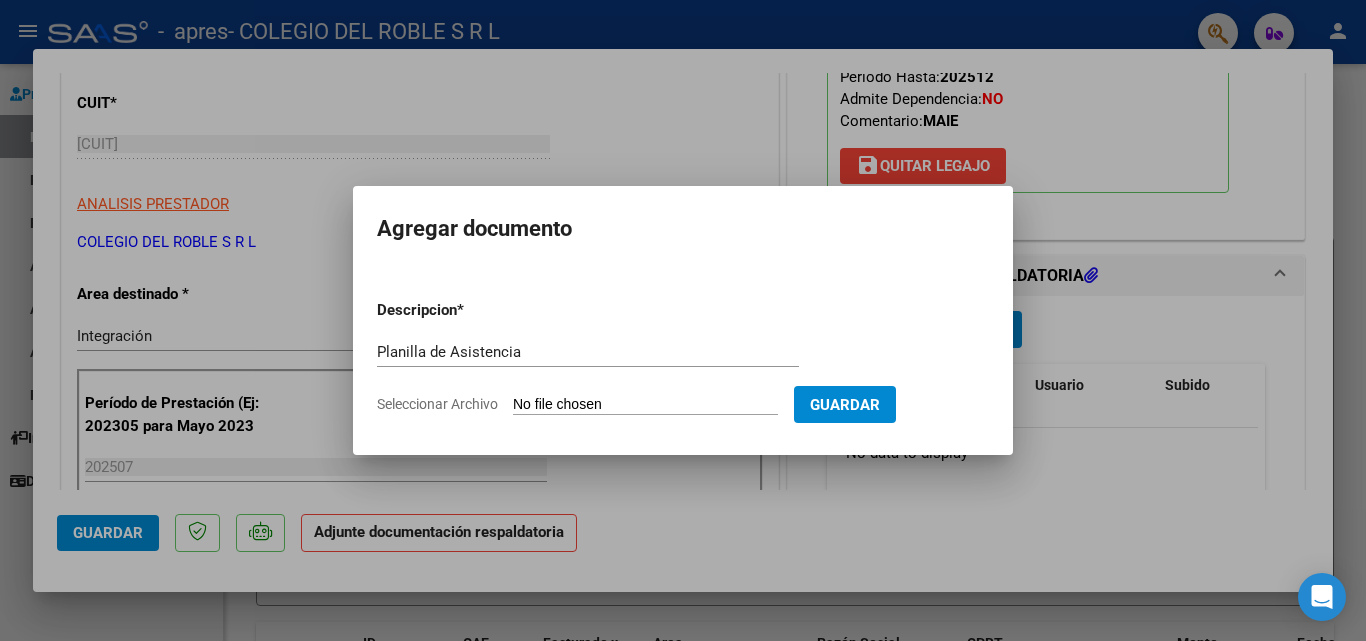 type on "C:\fakepath\[LAST] [FIRST].pdf" 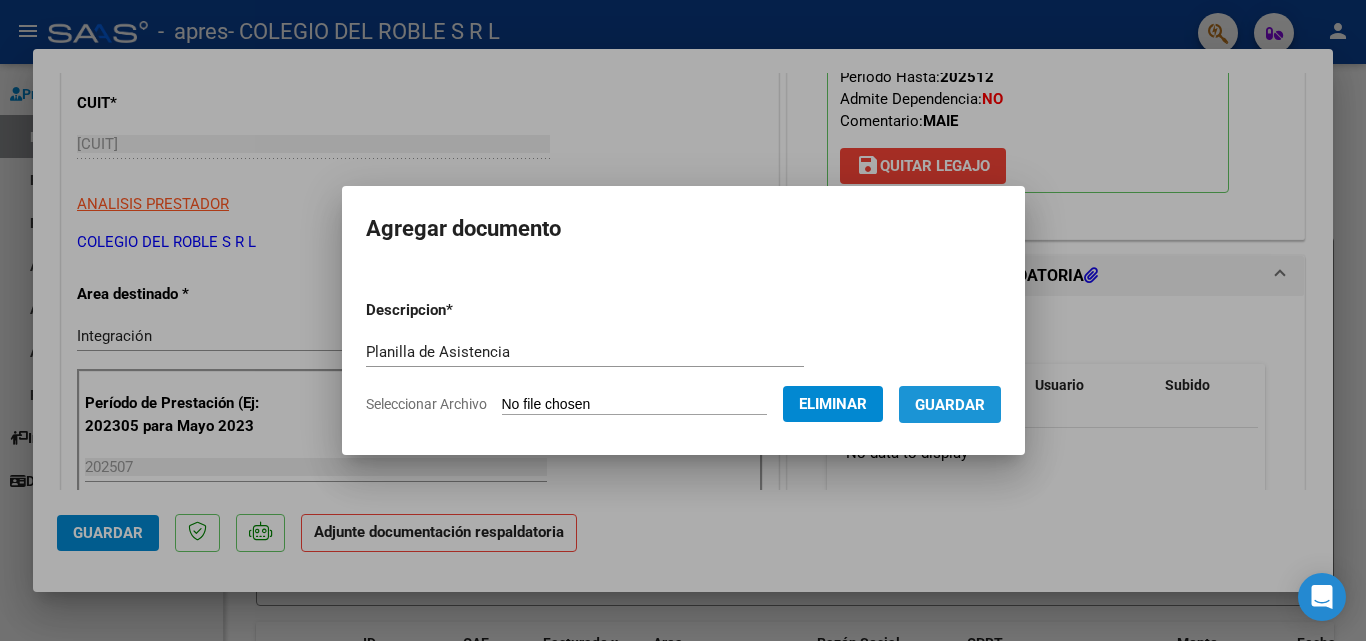 click on "Guardar" at bounding box center (950, 405) 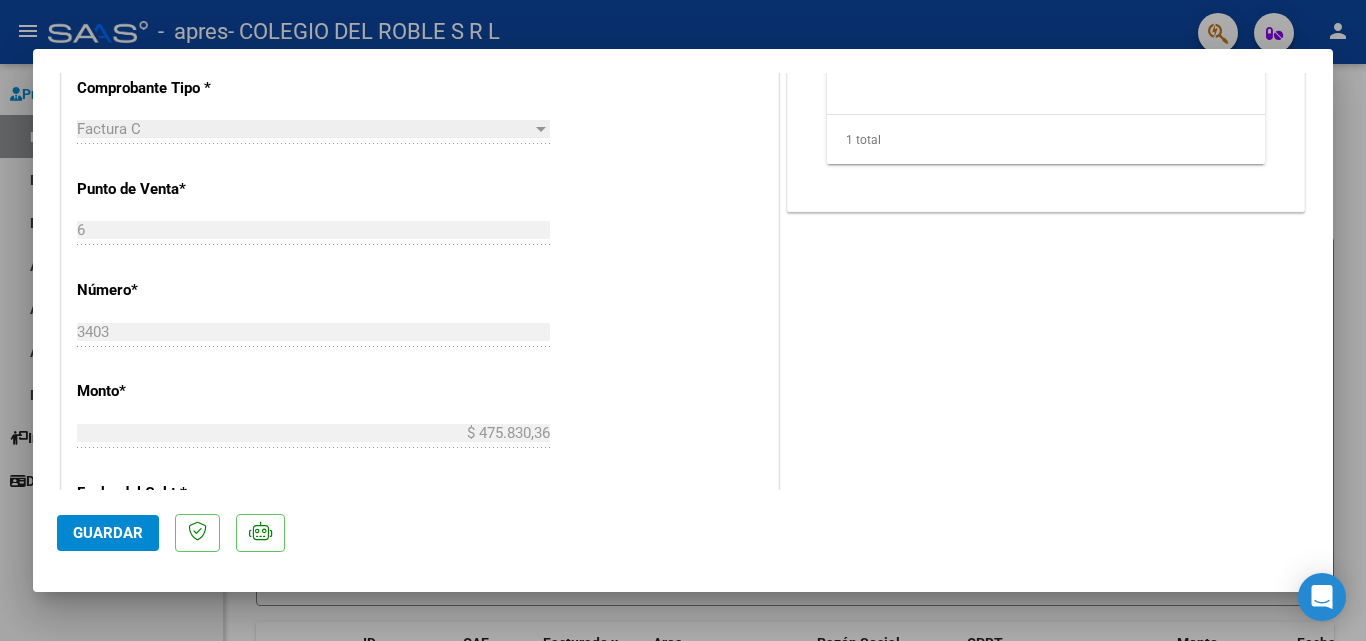 scroll, scrollTop: 1373, scrollLeft: 0, axis: vertical 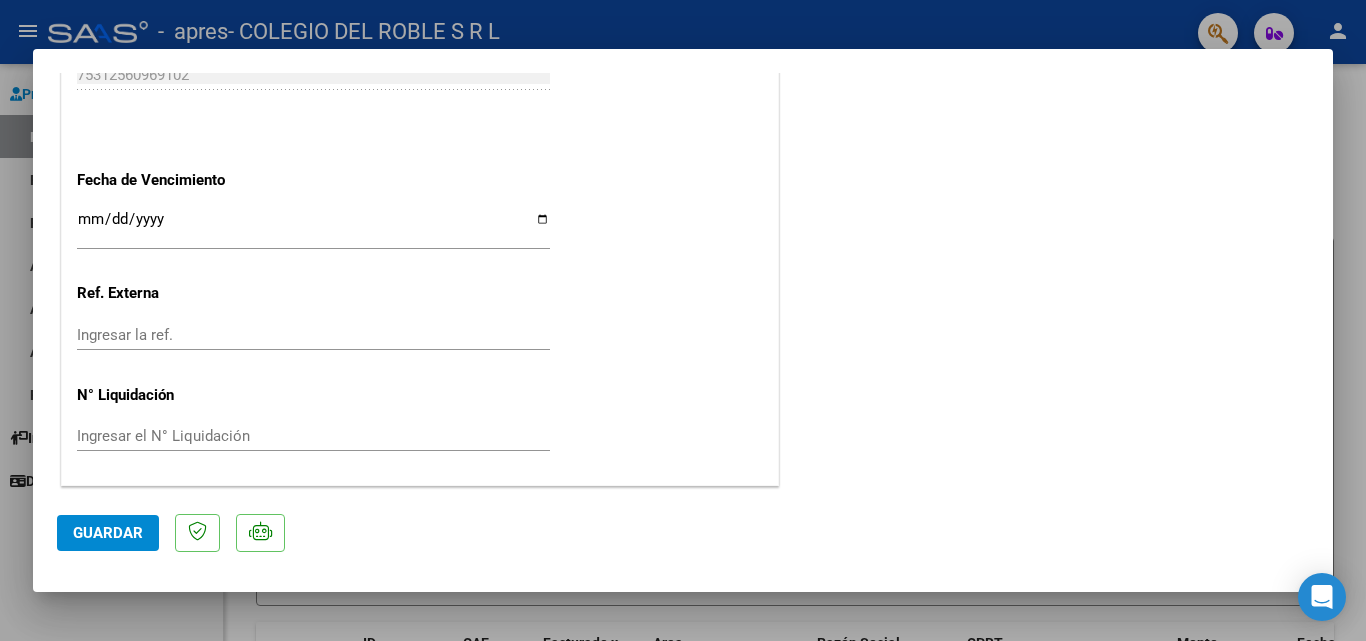 click on "Guardar" 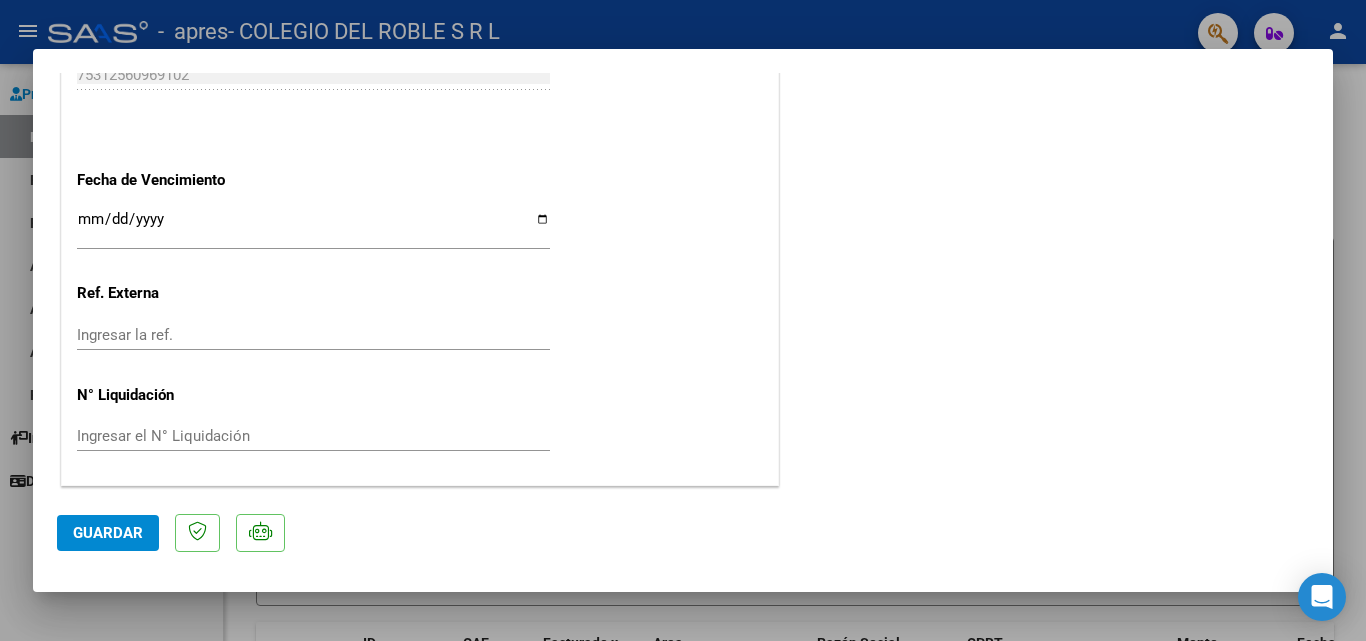 click at bounding box center (683, 320) 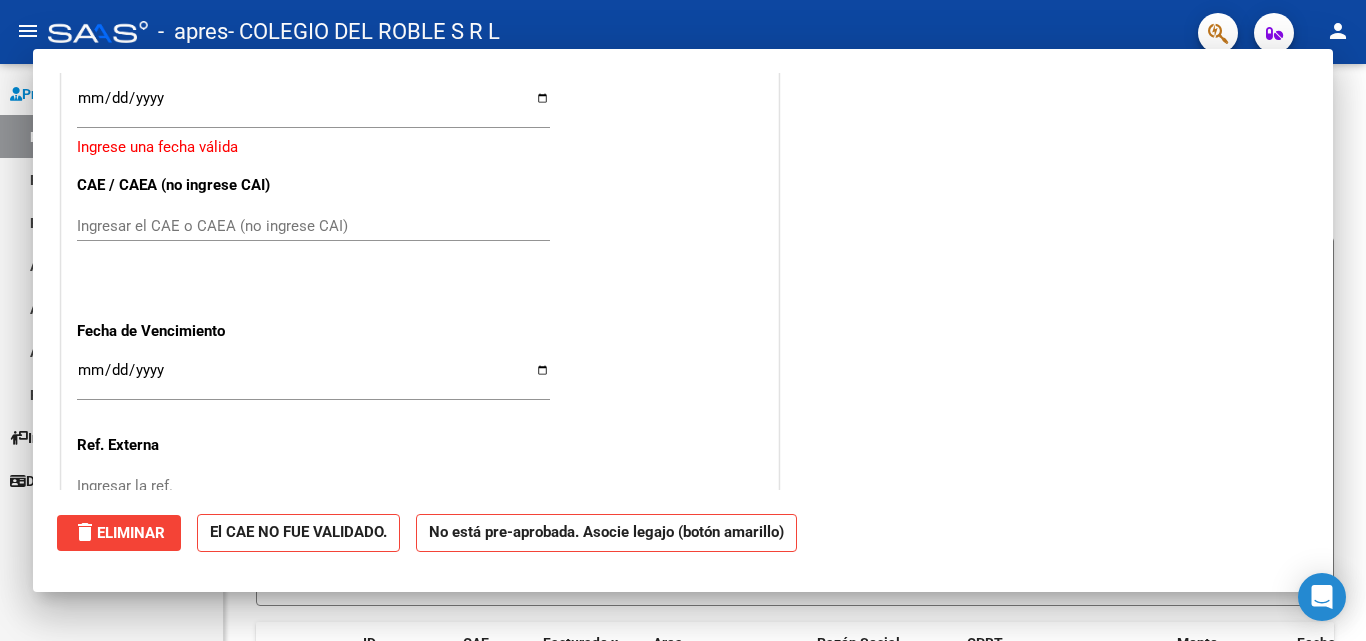 scroll, scrollTop: 1525, scrollLeft: 0, axis: vertical 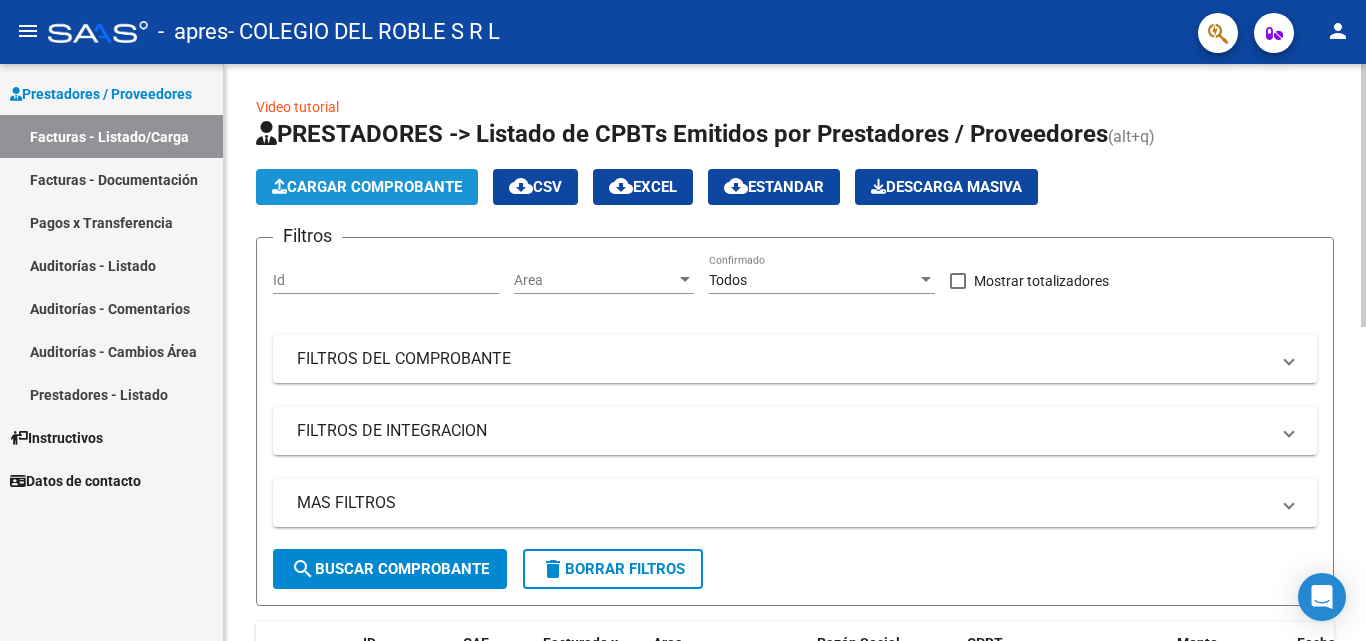 click on "Cargar Comprobante" 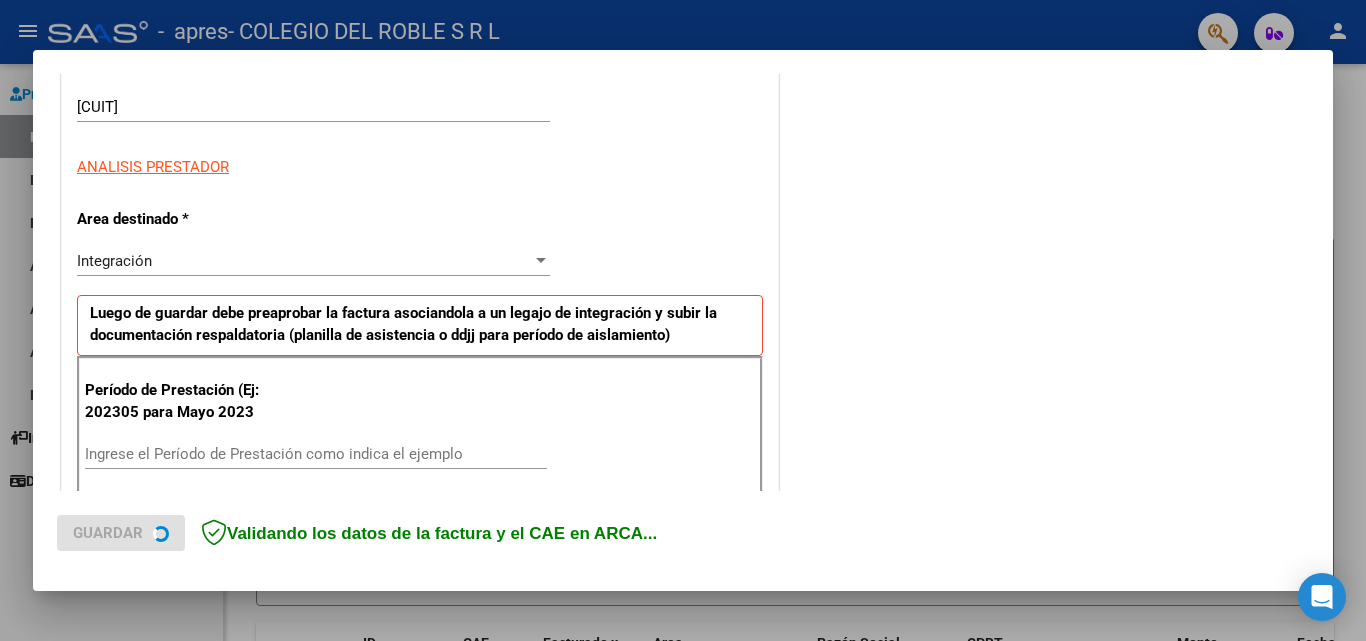 scroll, scrollTop: 400, scrollLeft: 0, axis: vertical 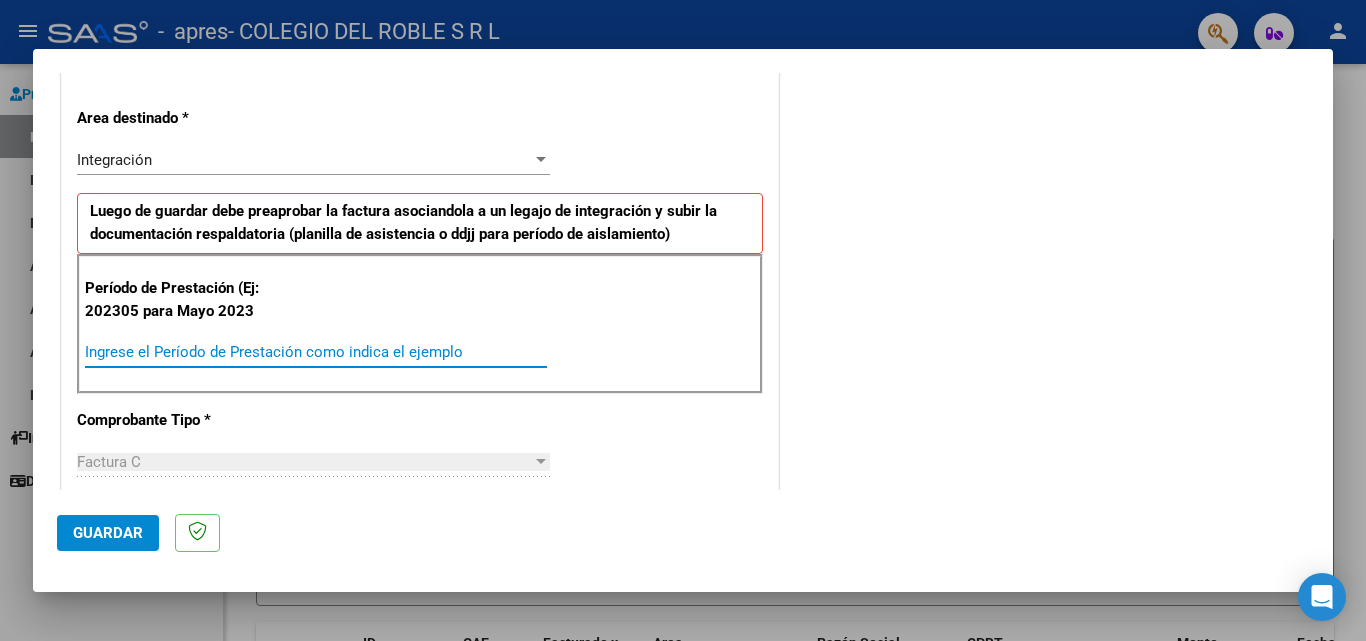 drag, startPoint x: 219, startPoint y: 356, endPoint x: 211, endPoint y: 349, distance: 10.630146 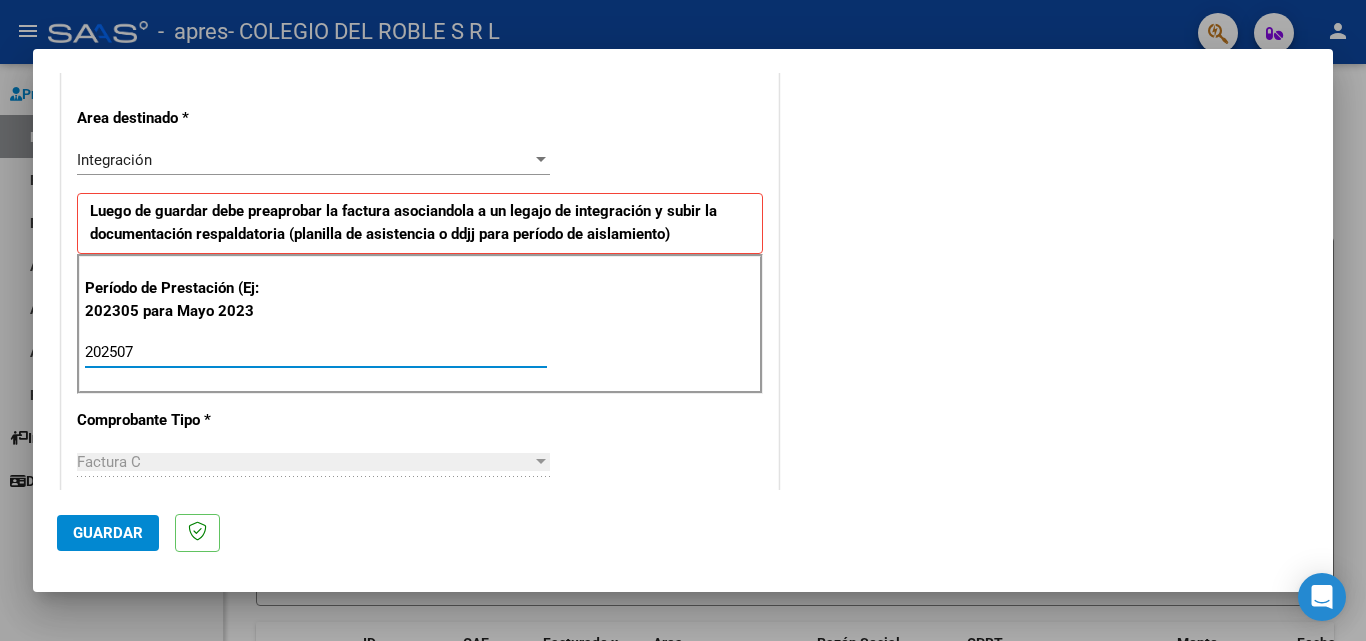 type on "202507" 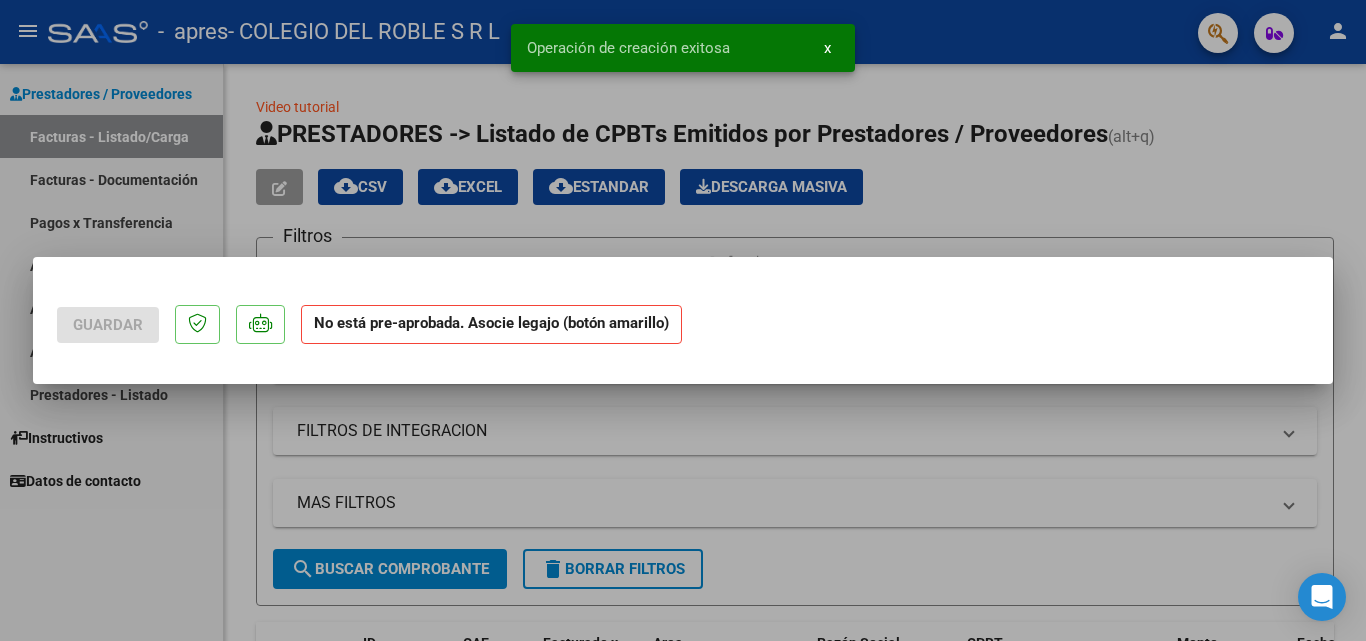 scroll, scrollTop: 0, scrollLeft: 0, axis: both 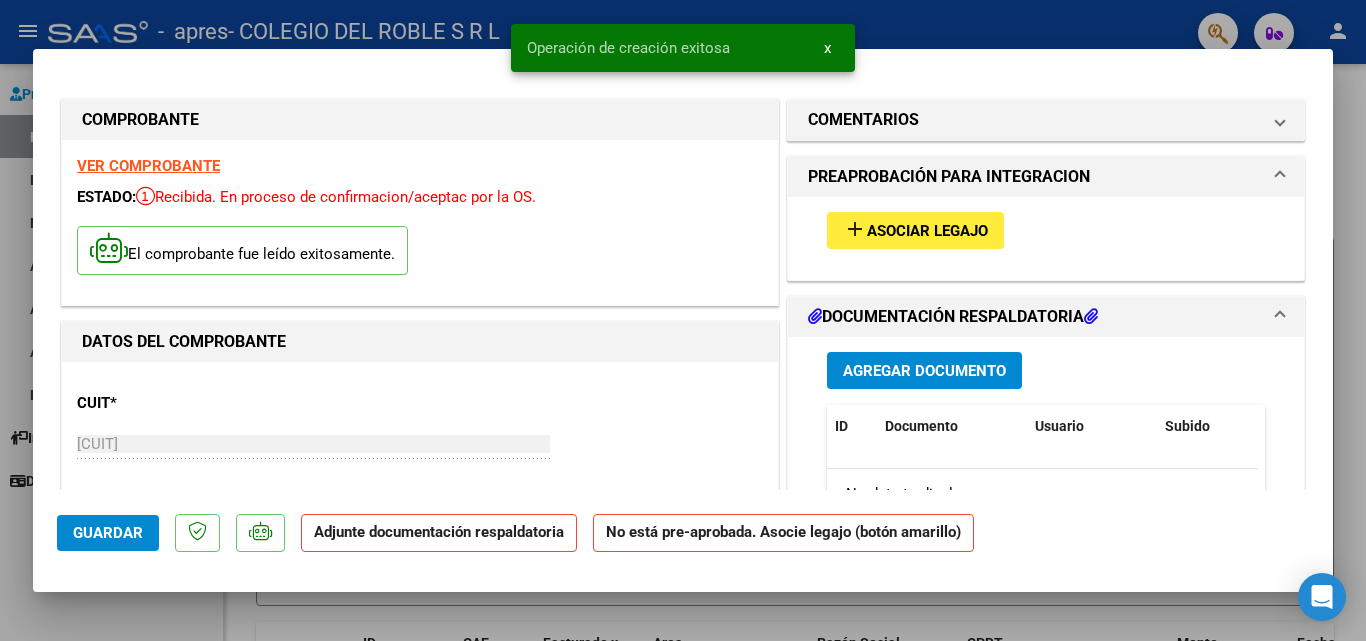 click on "Asociar Legajo" at bounding box center [927, 231] 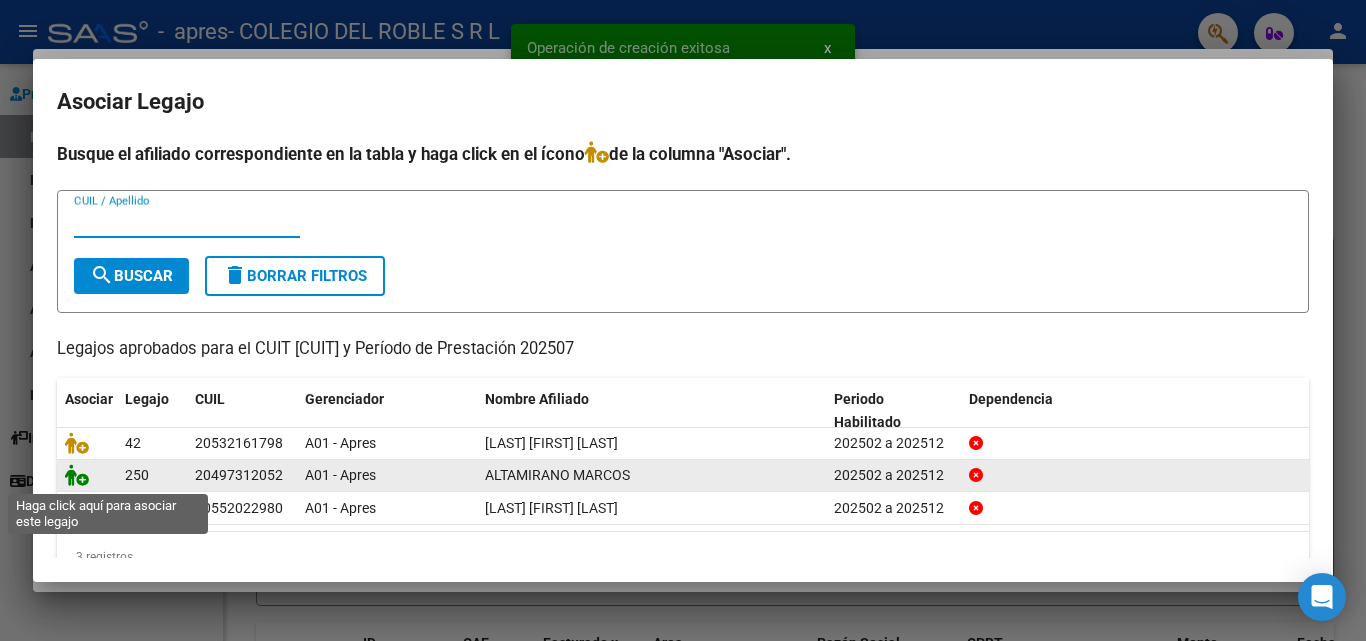 click 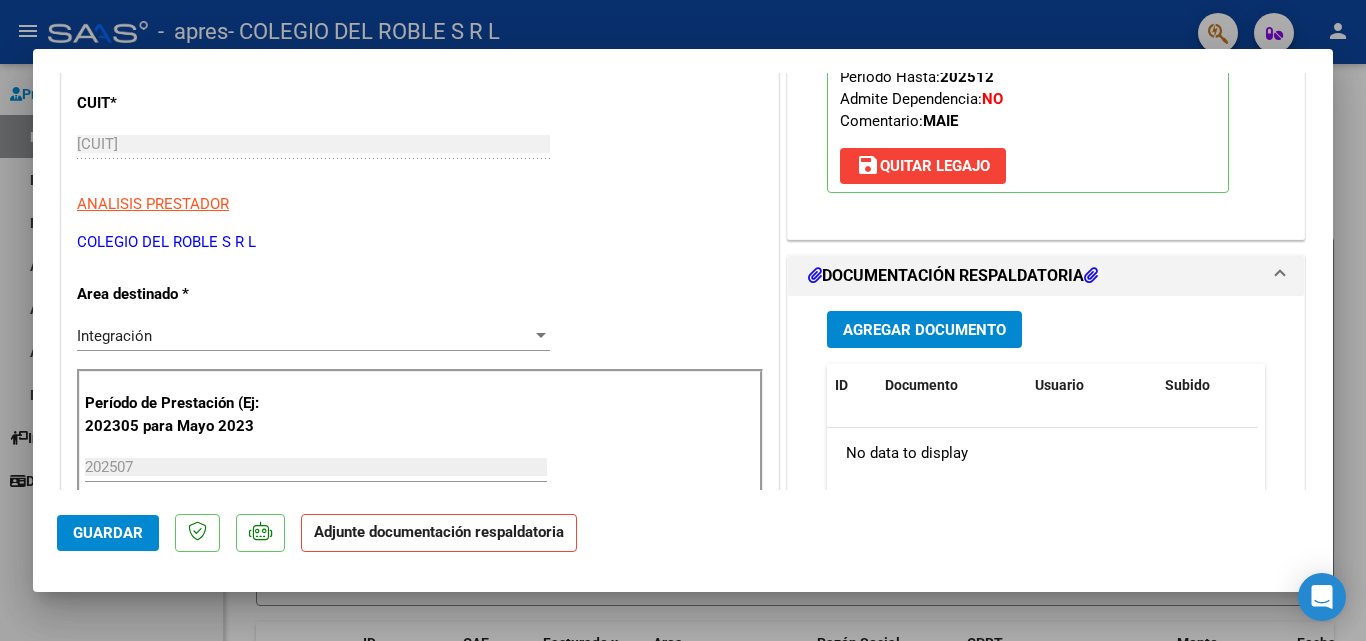 scroll, scrollTop: 400, scrollLeft: 0, axis: vertical 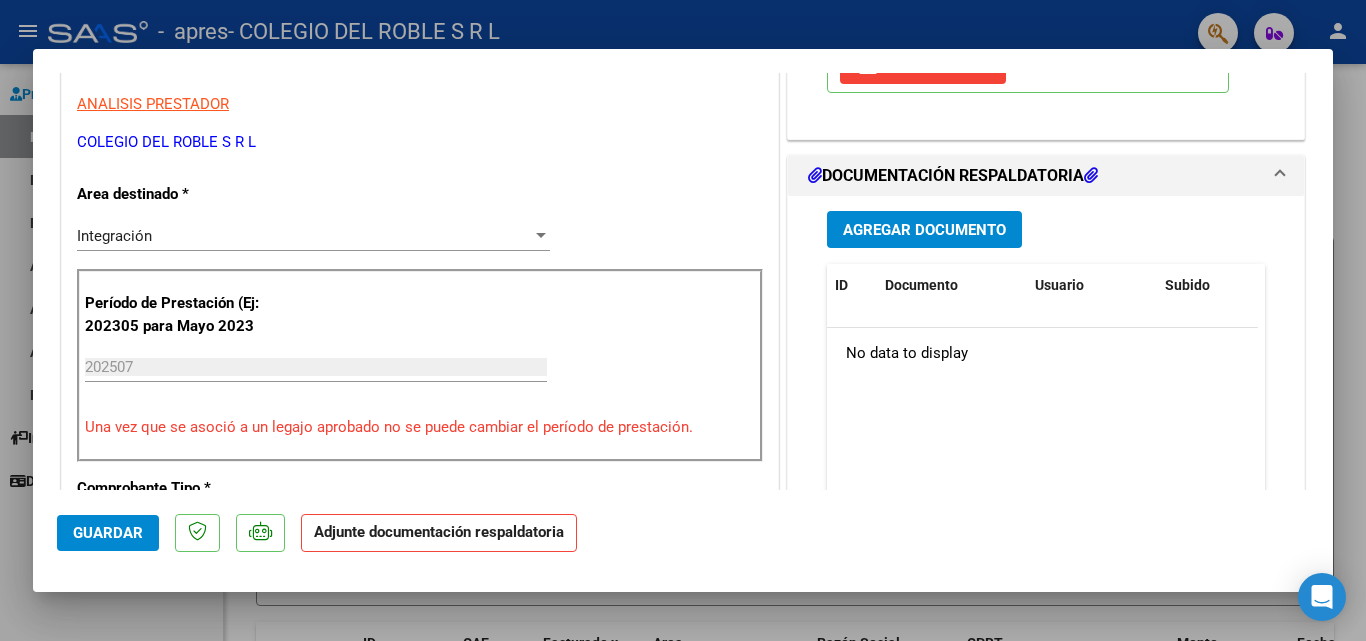 click on "Agregar Documento" at bounding box center [924, 230] 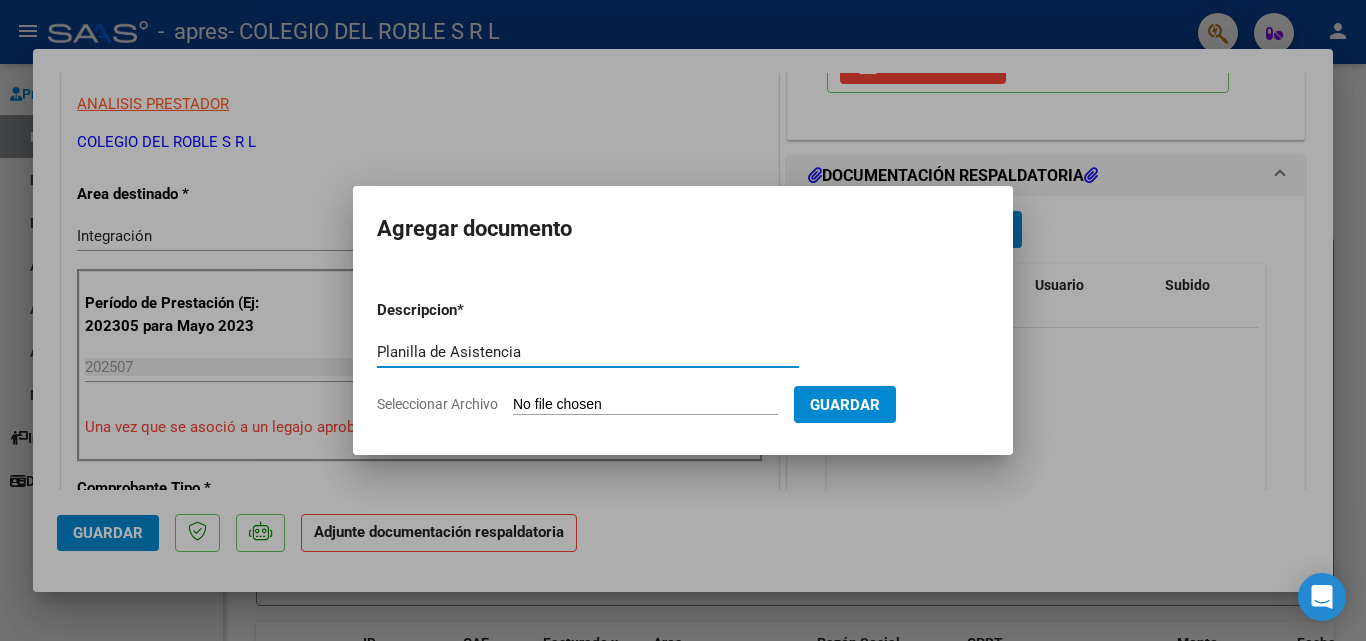 type on "Planilla de Asistencia" 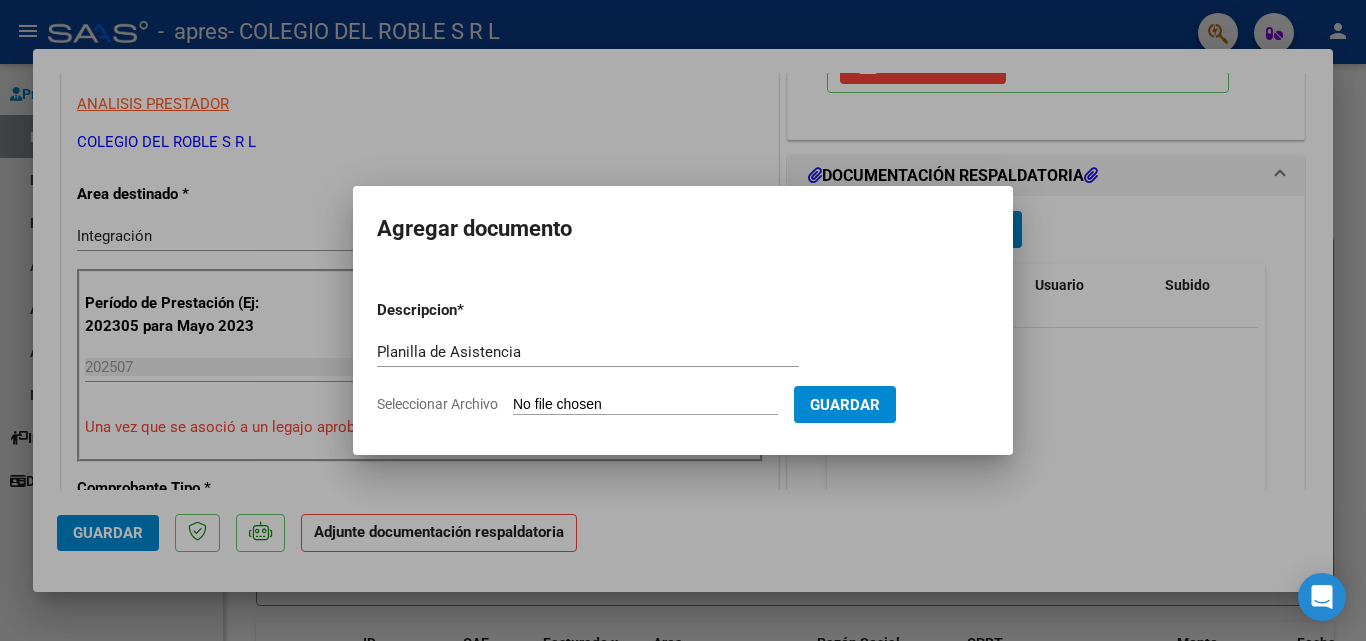 type on "C:\fakepath\[LAST] [FIRST].pdf" 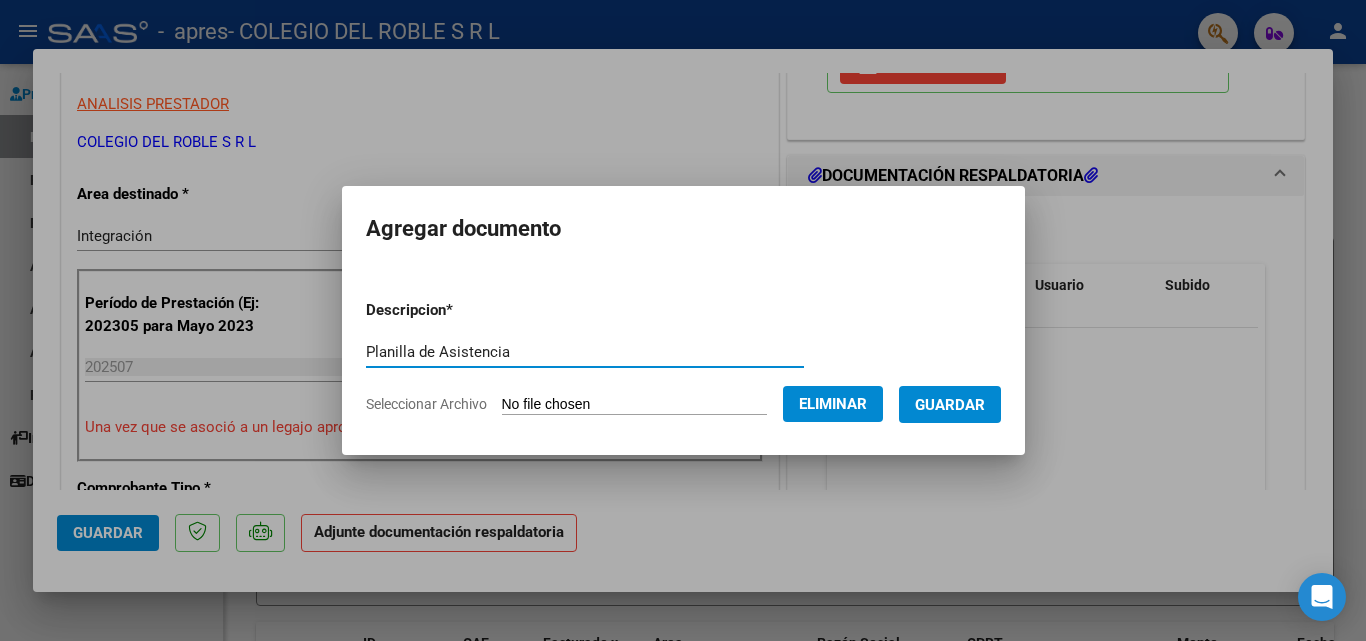 click on "Guardar" at bounding box center [950, 405] 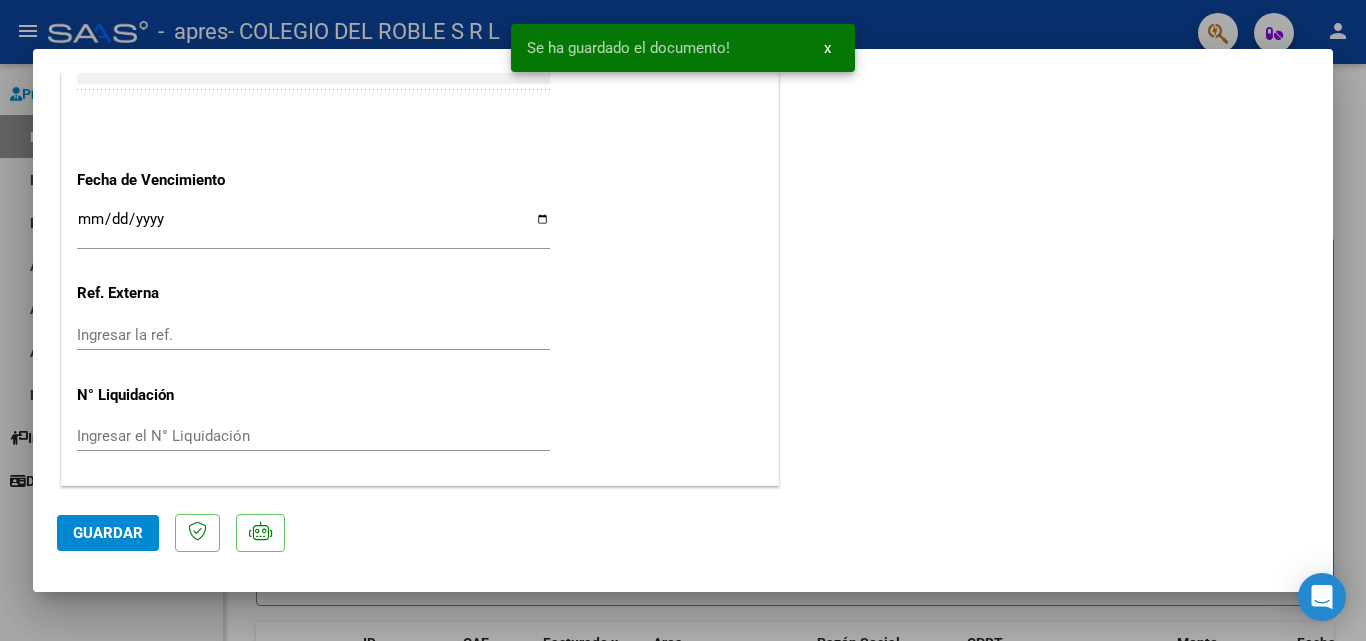 click at bounding box center (683, 320) 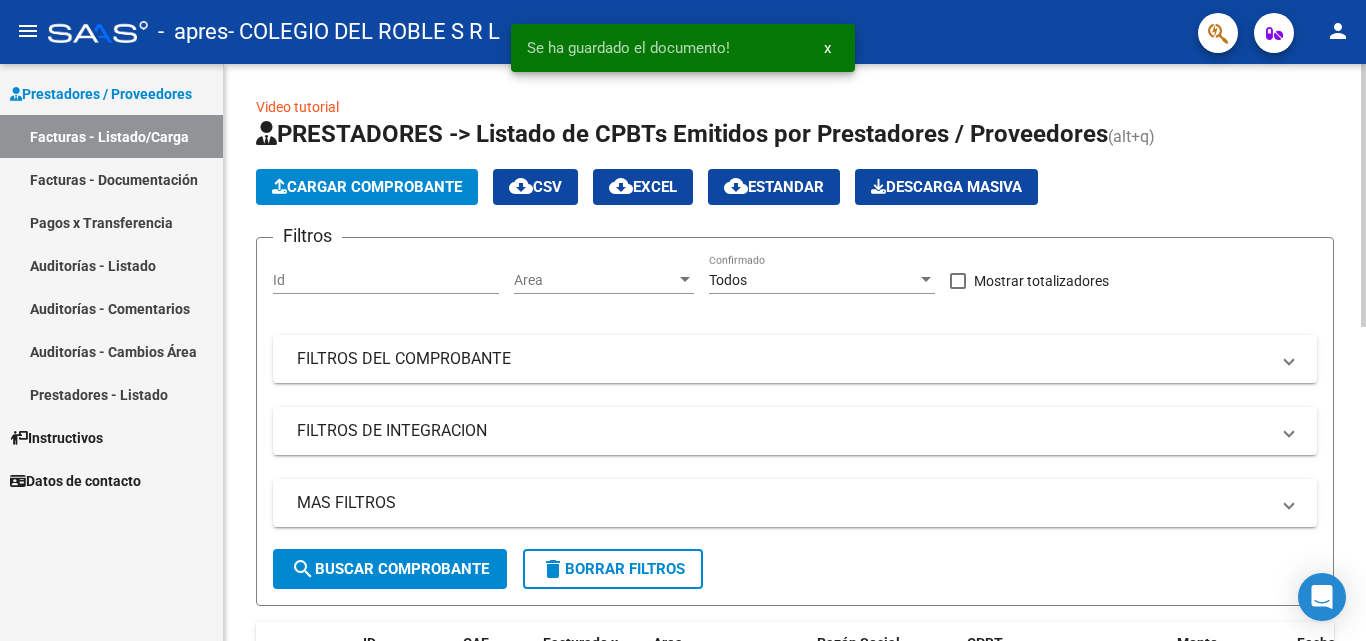 scroll, scrollTop: 400, scrollLeft: 0, axis: vertical 